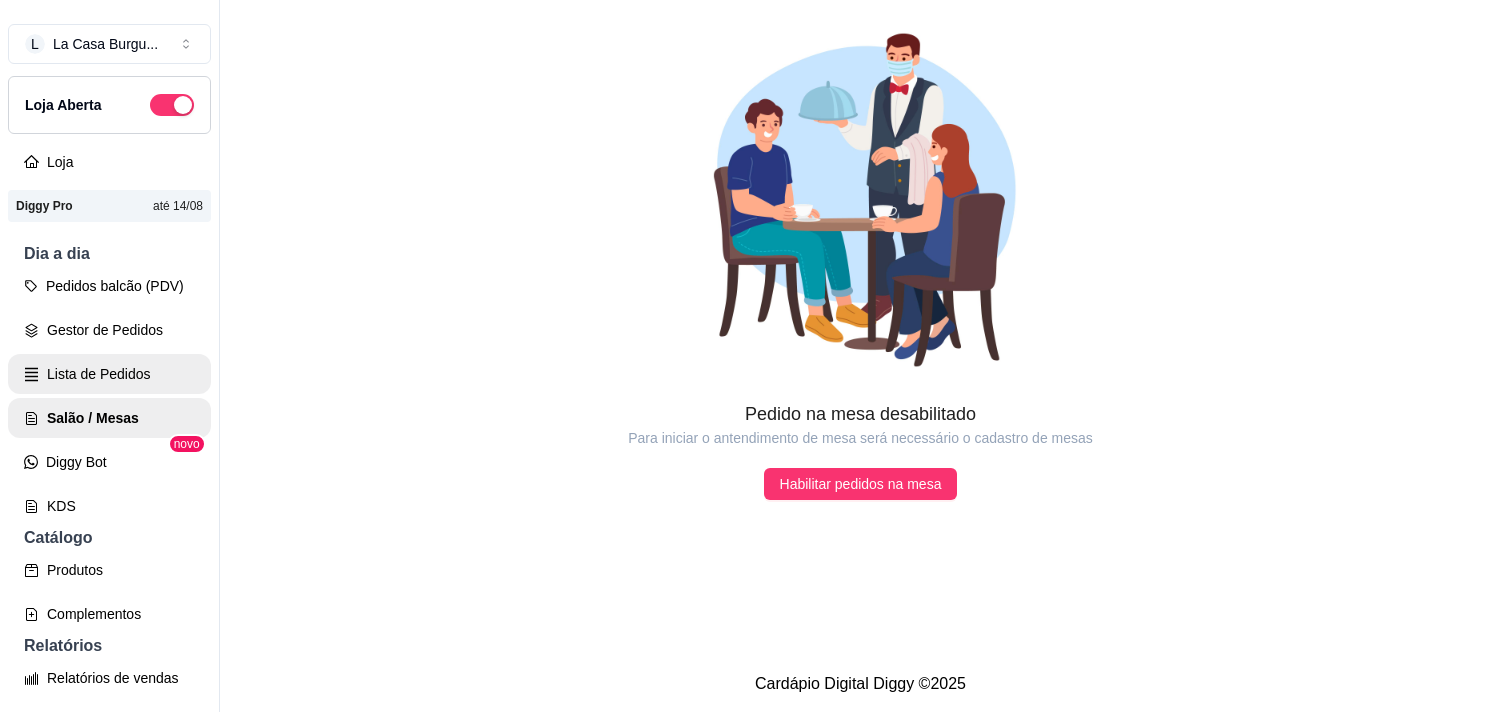 scroll, scrollTop: 0, scrollLeft: 0, axis: both 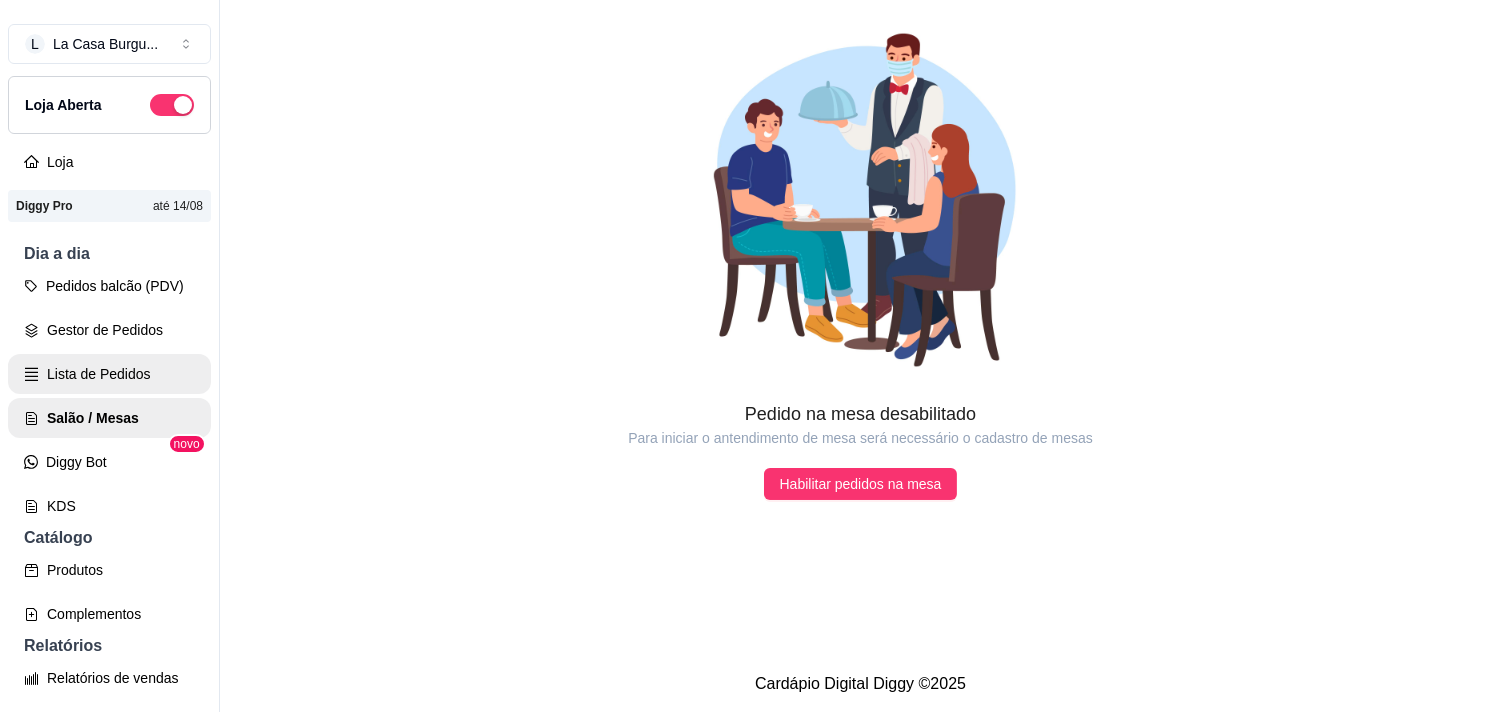 click on "Lista de Pedidos" at bounding box center (109, 374) 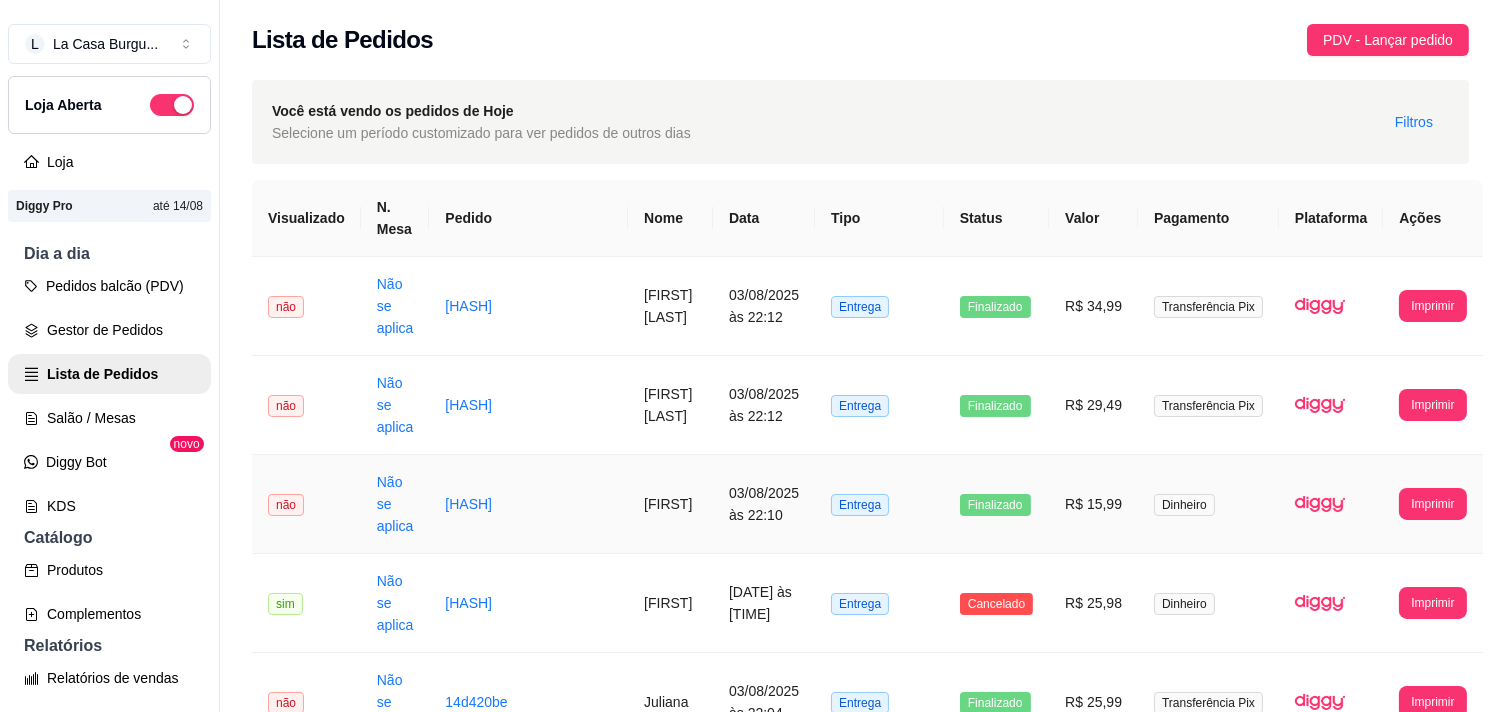click on "Entrega" at bounding box center [860, 505] 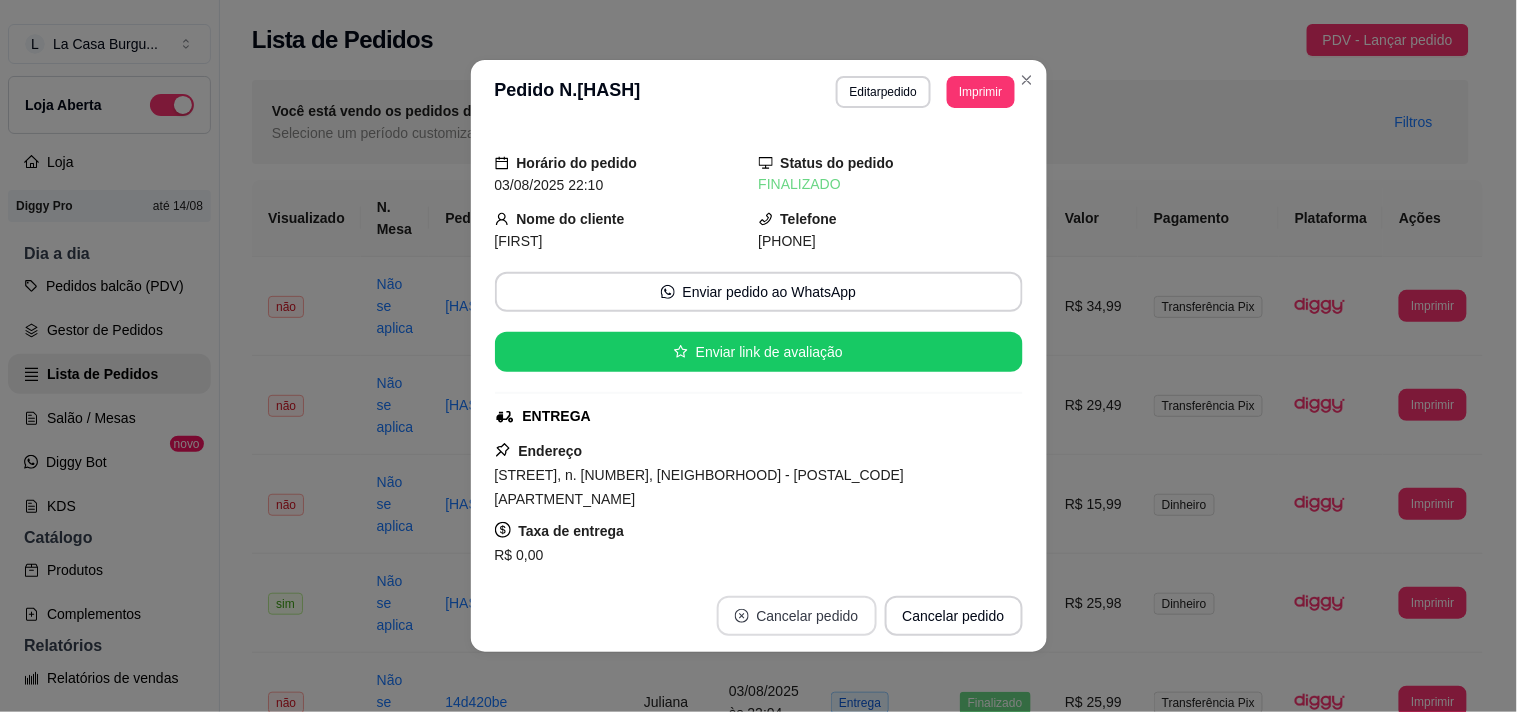 click on "Cancelar pedido" at bounding box center [797, 616] 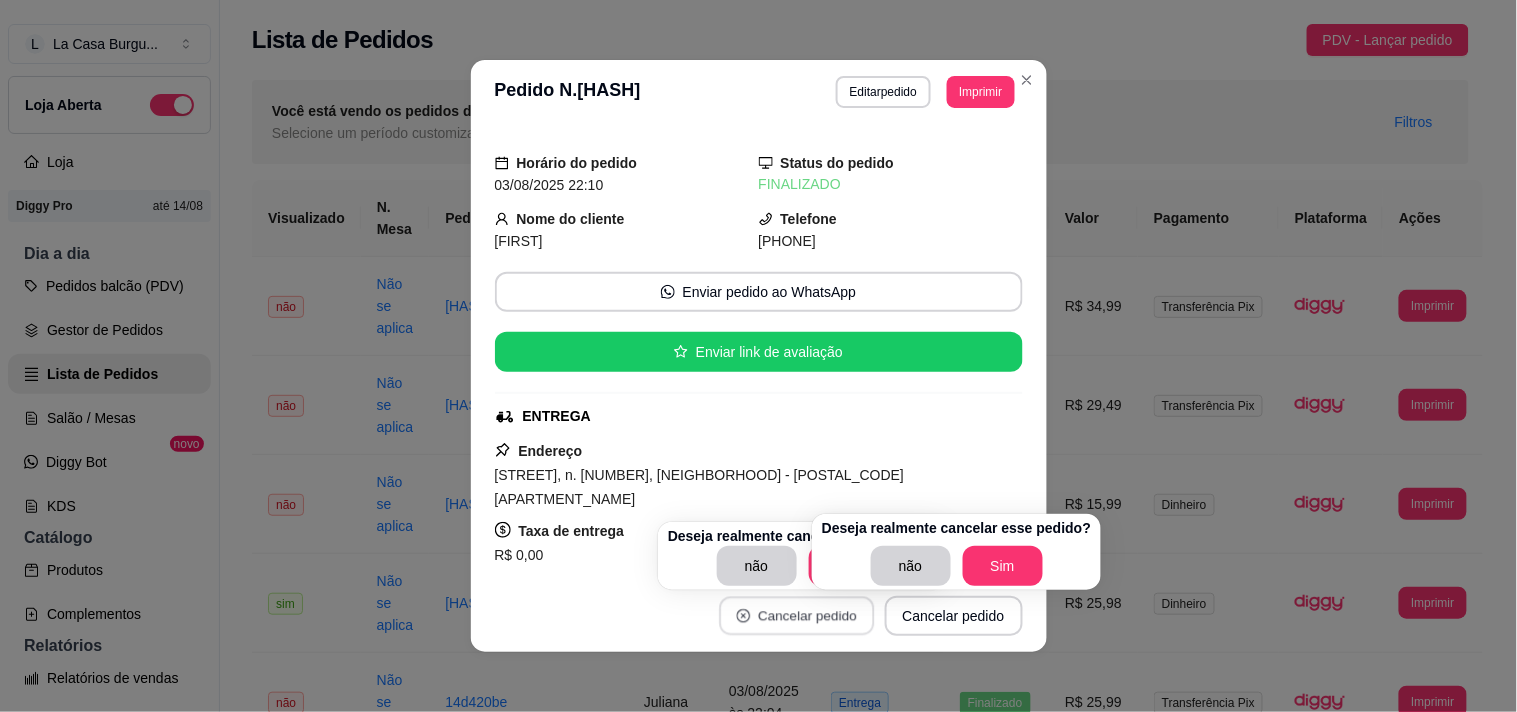 click on "Cancelar pedido" at bounding box center [796, 616] 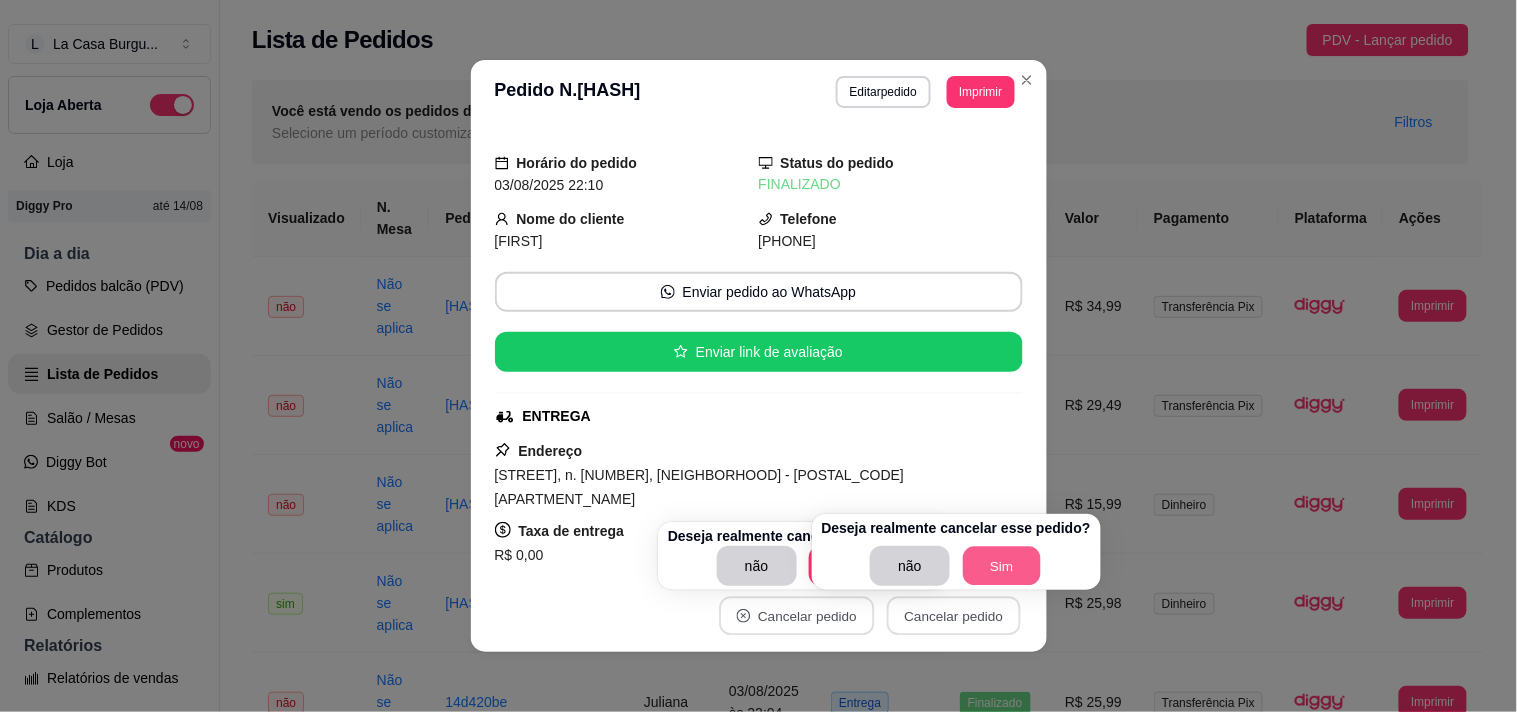 click on "Sim" at bounding box center [1002, 566] 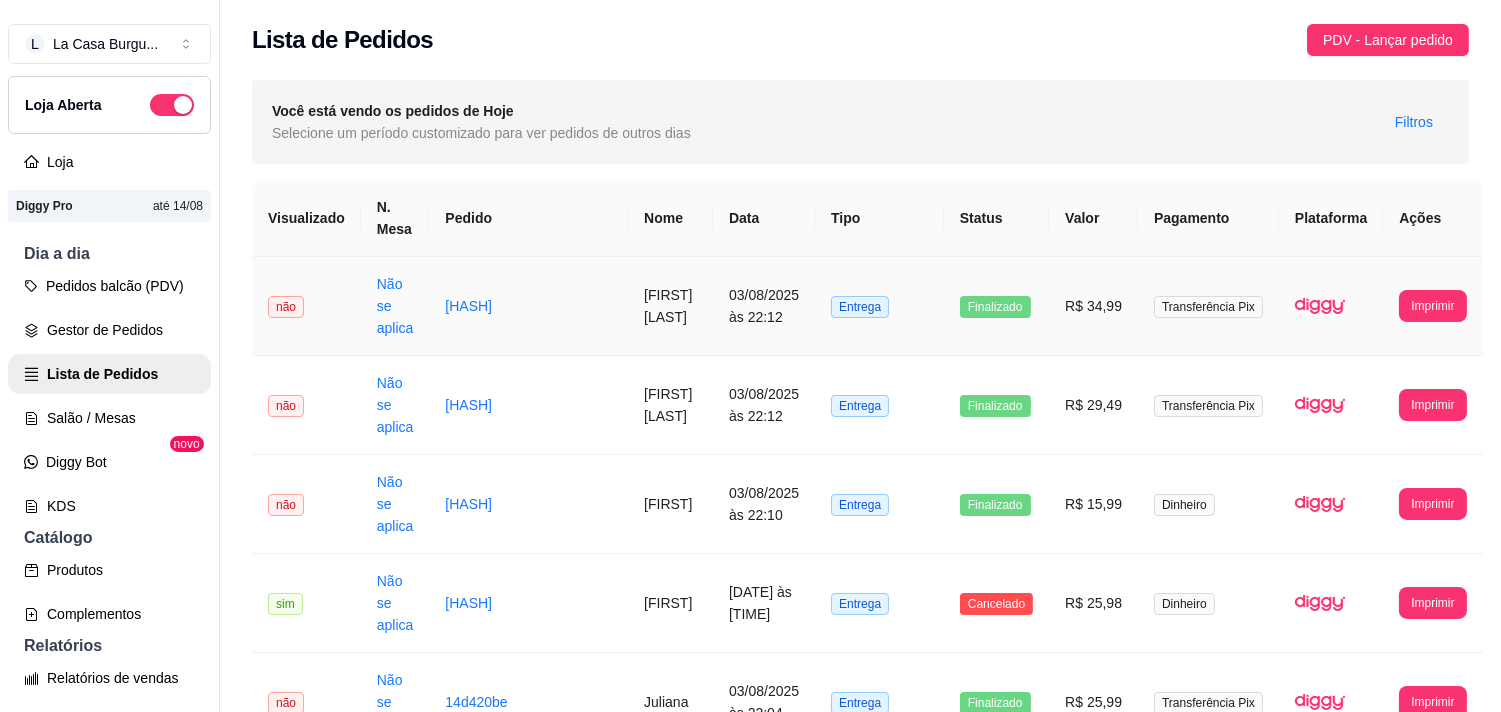 click at bounding box center (1331, 306) 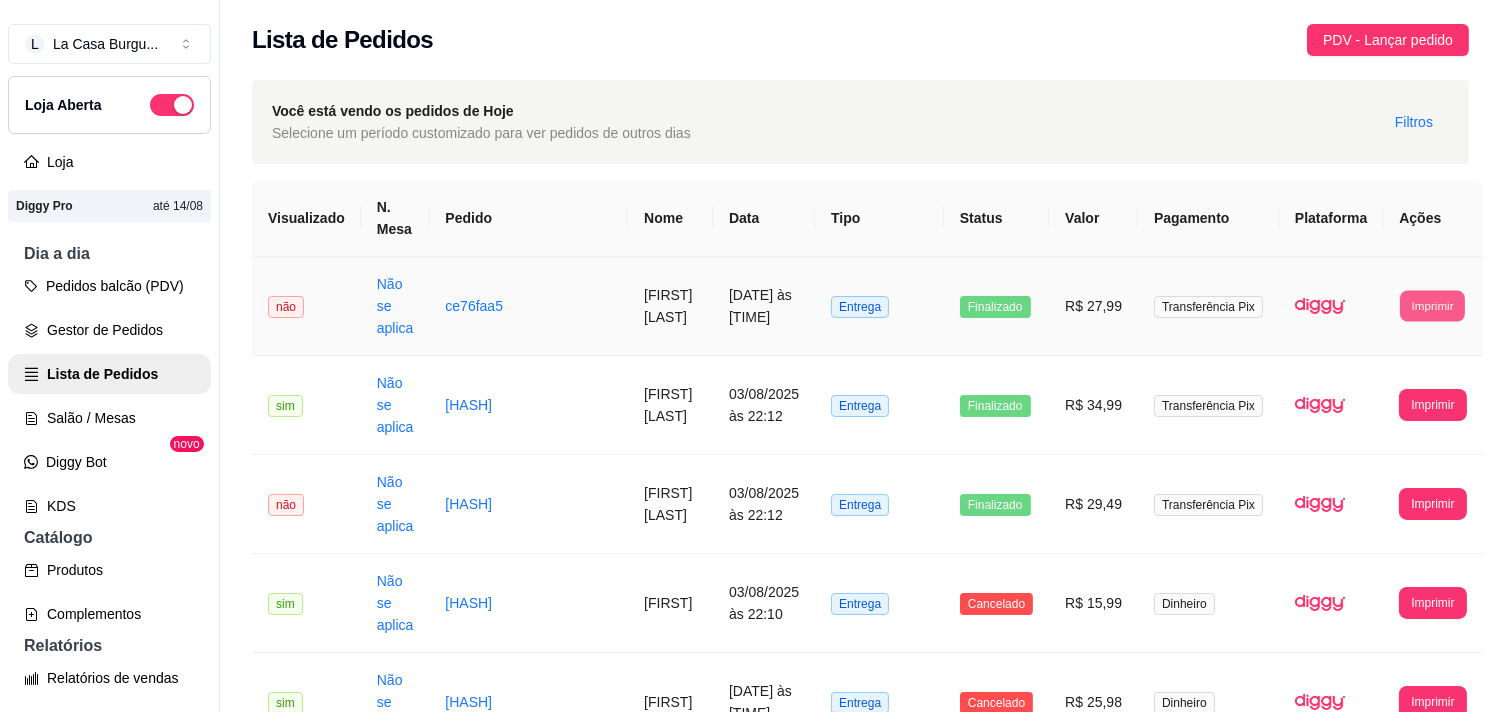 click on "Imprimir" at bounding box center (1432, 305) 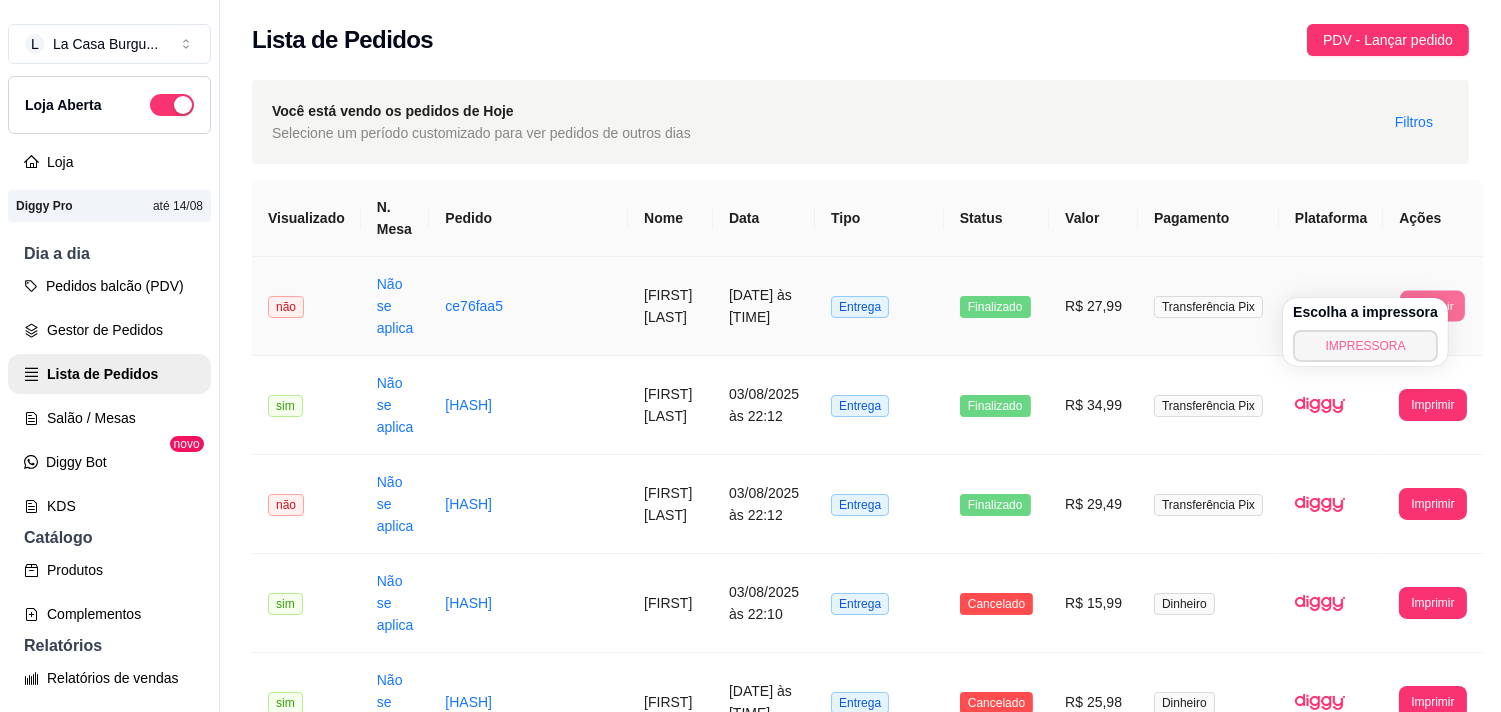 click on "IMPRESSORA" at bounding box center (1365, 346) 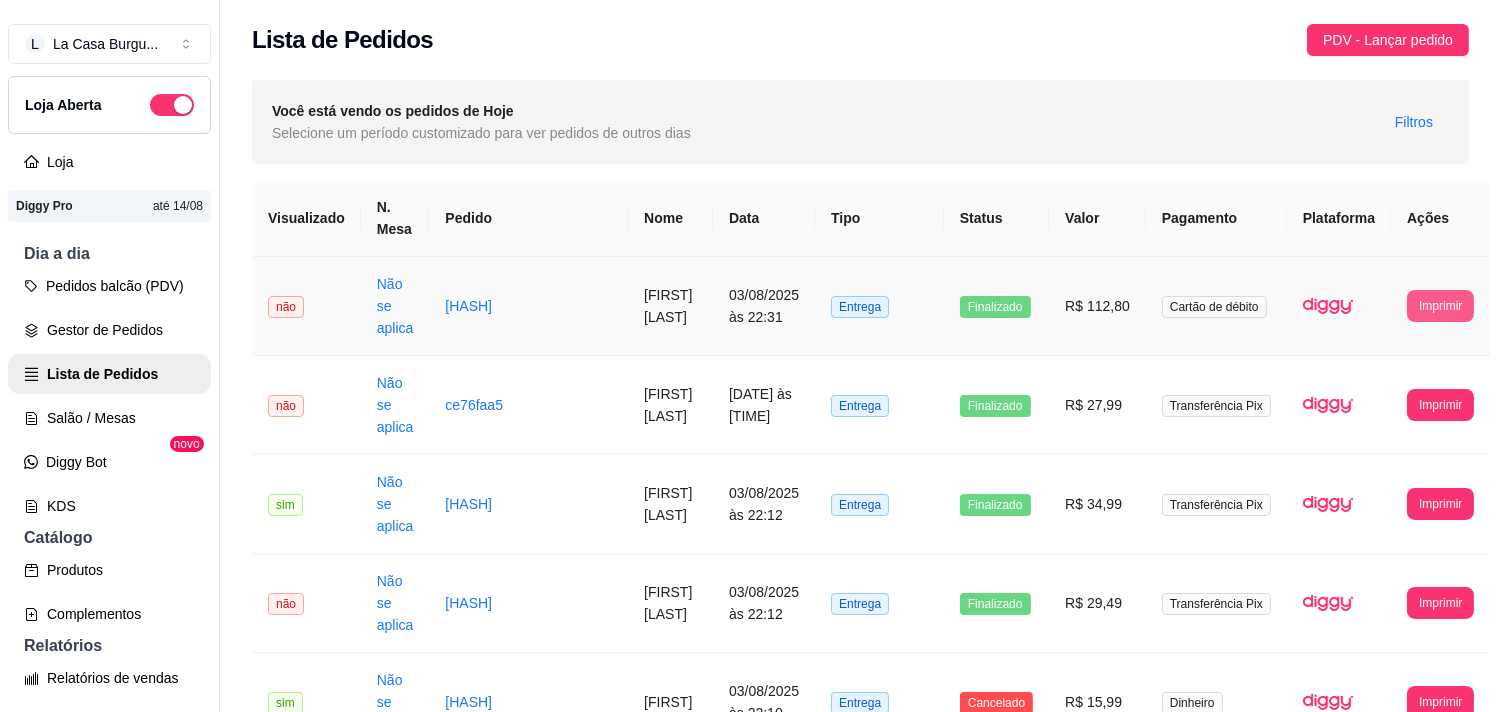 click on "Imprimir" at bounding box center (1440, 306) 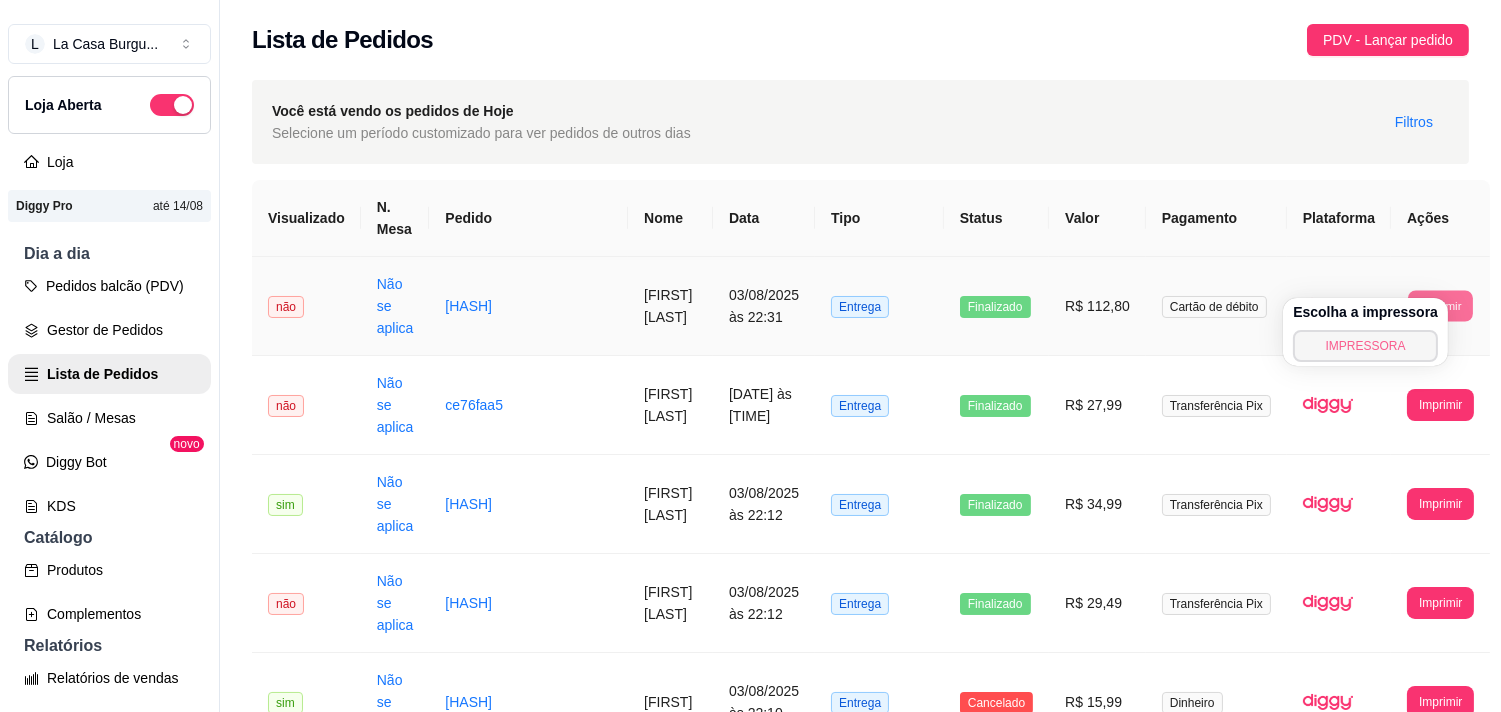 click on "IMPRESSORA" at bounding box center (1365, 346) 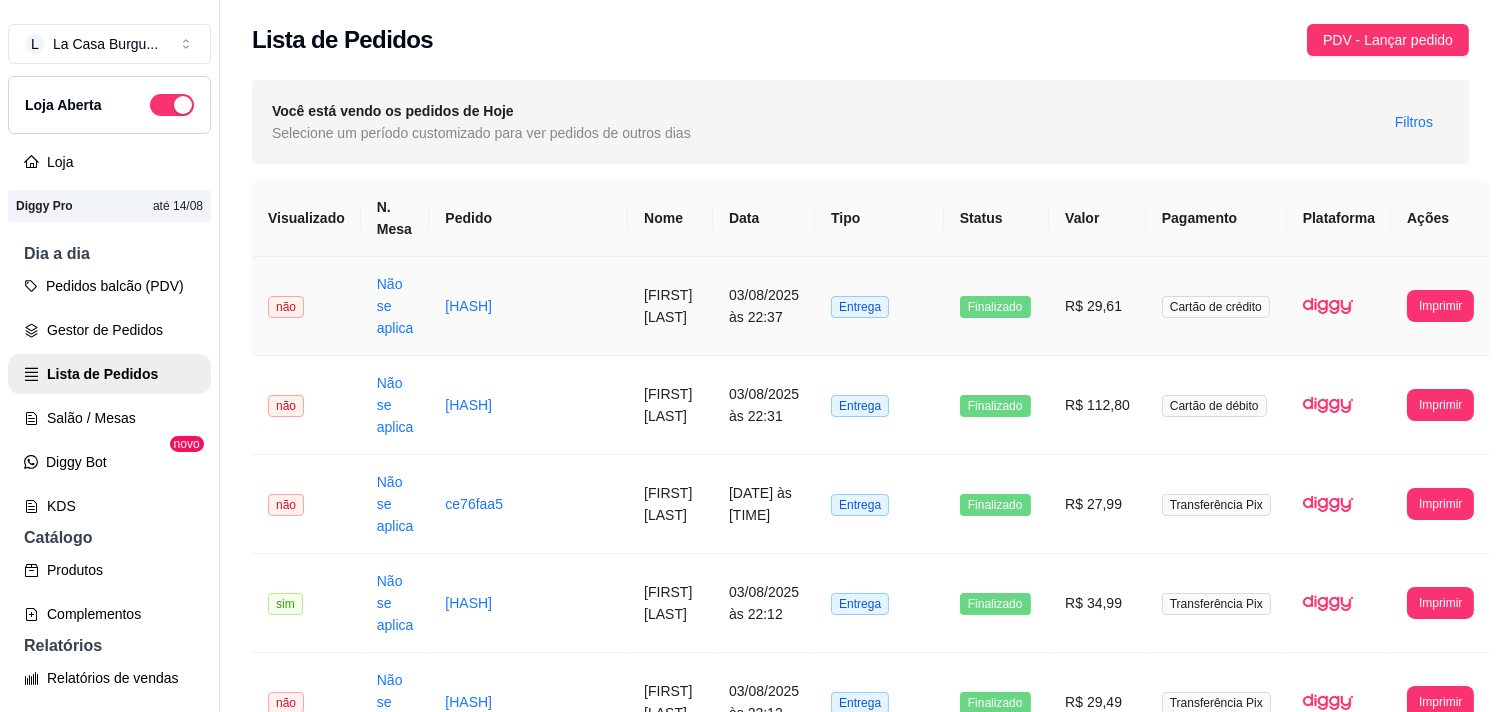 click on "Entrega" at bounding box center [879, 306] 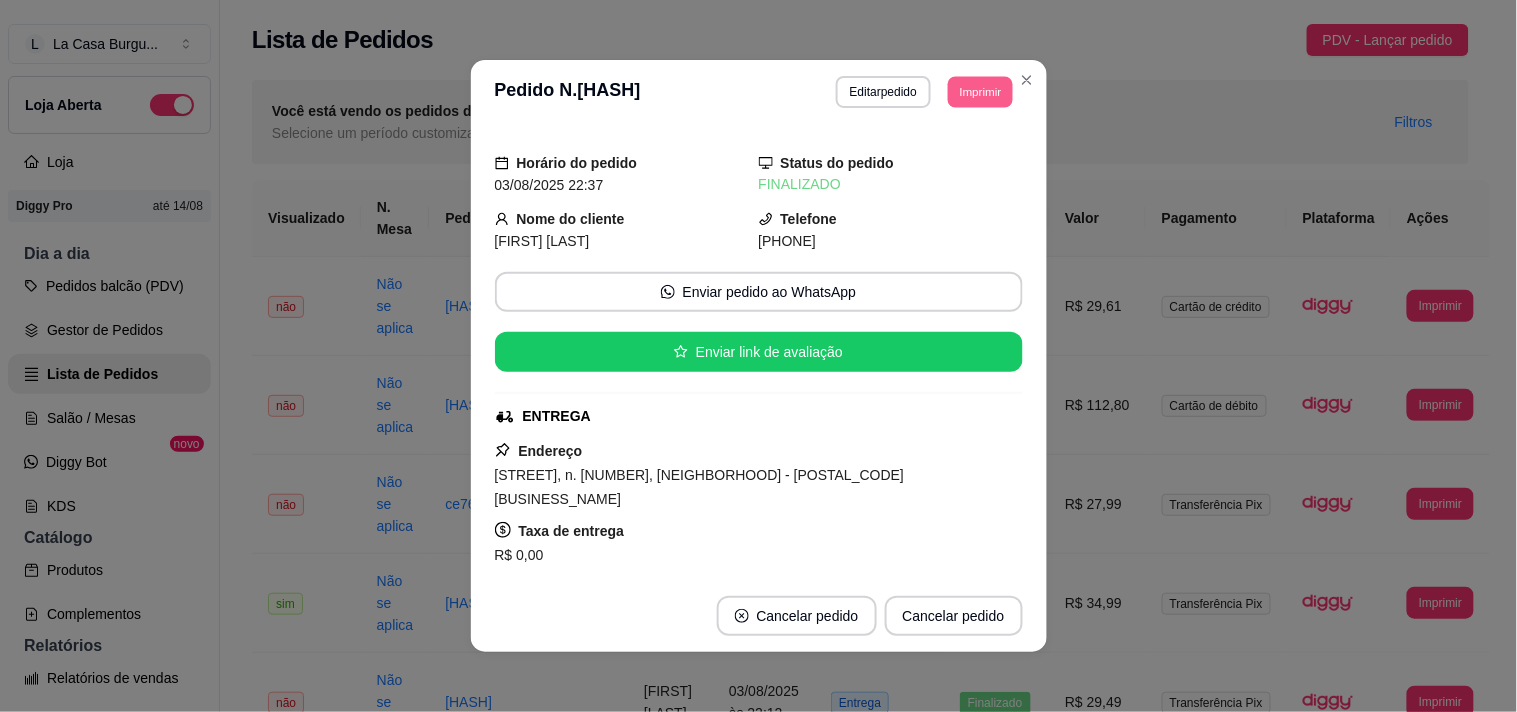 click on "Imprimir" at bounding box center (980, 91) 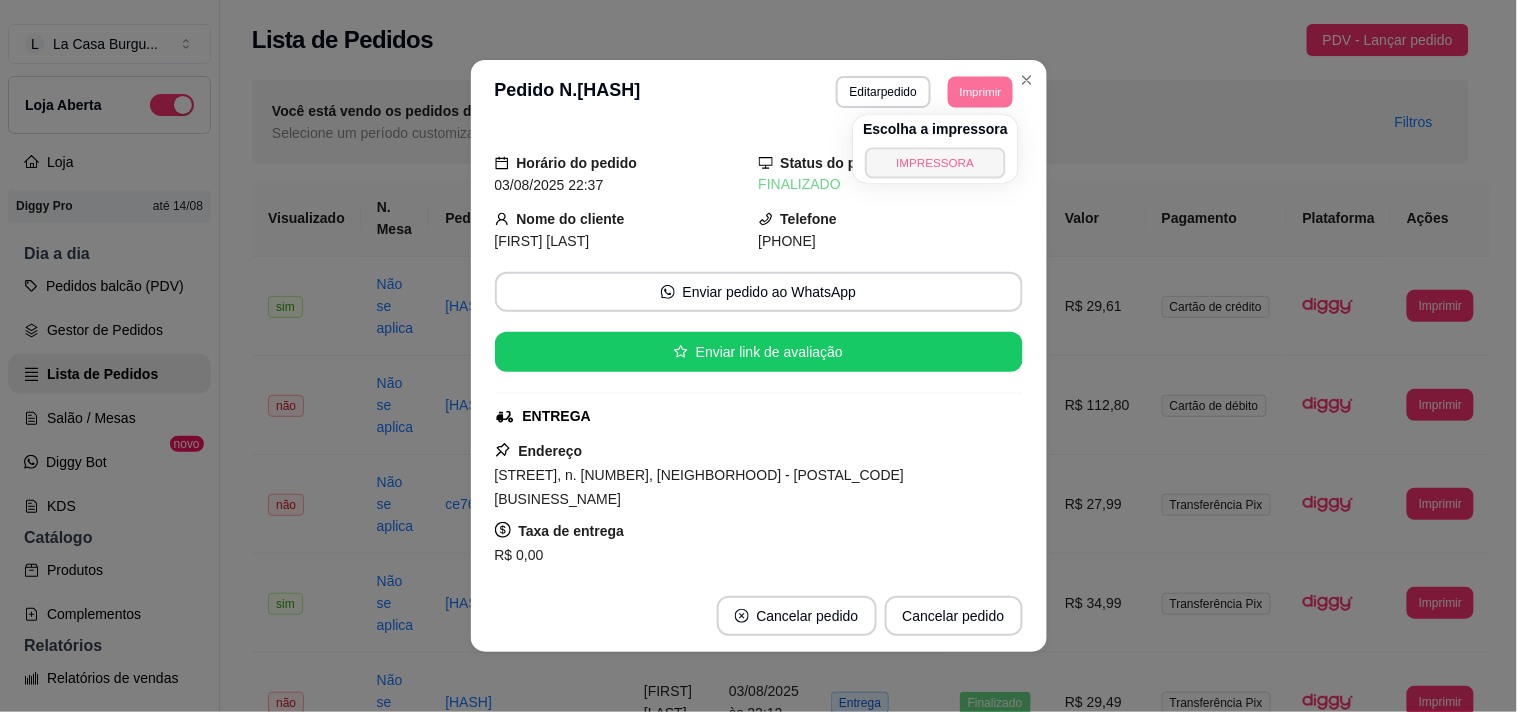 click on "IMPRESSORA" at bounding box center (936, 162) 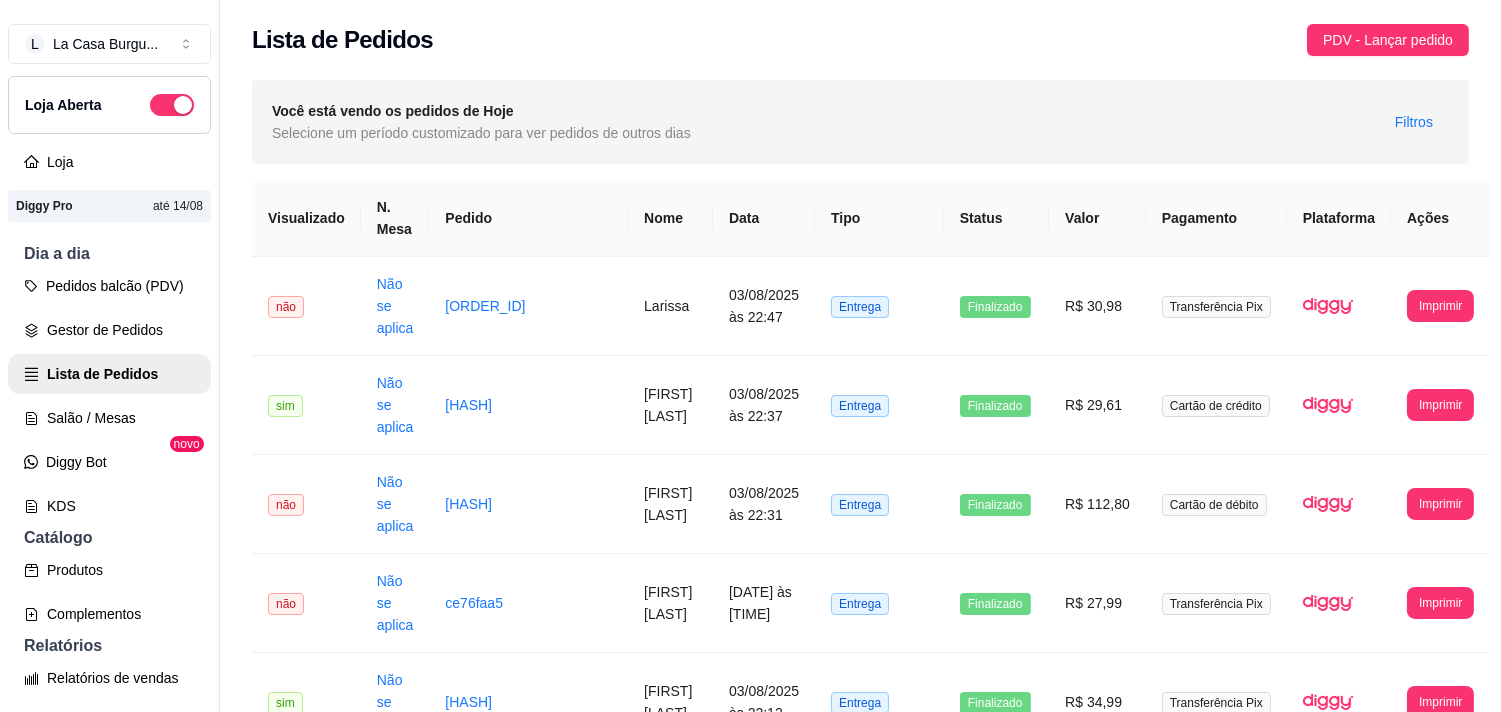 click on "Você está vendo os pedidos de   Hoje Selecione um período customizado para ver pedidos de outros dias Filtros" at bounding box center [860, 122] 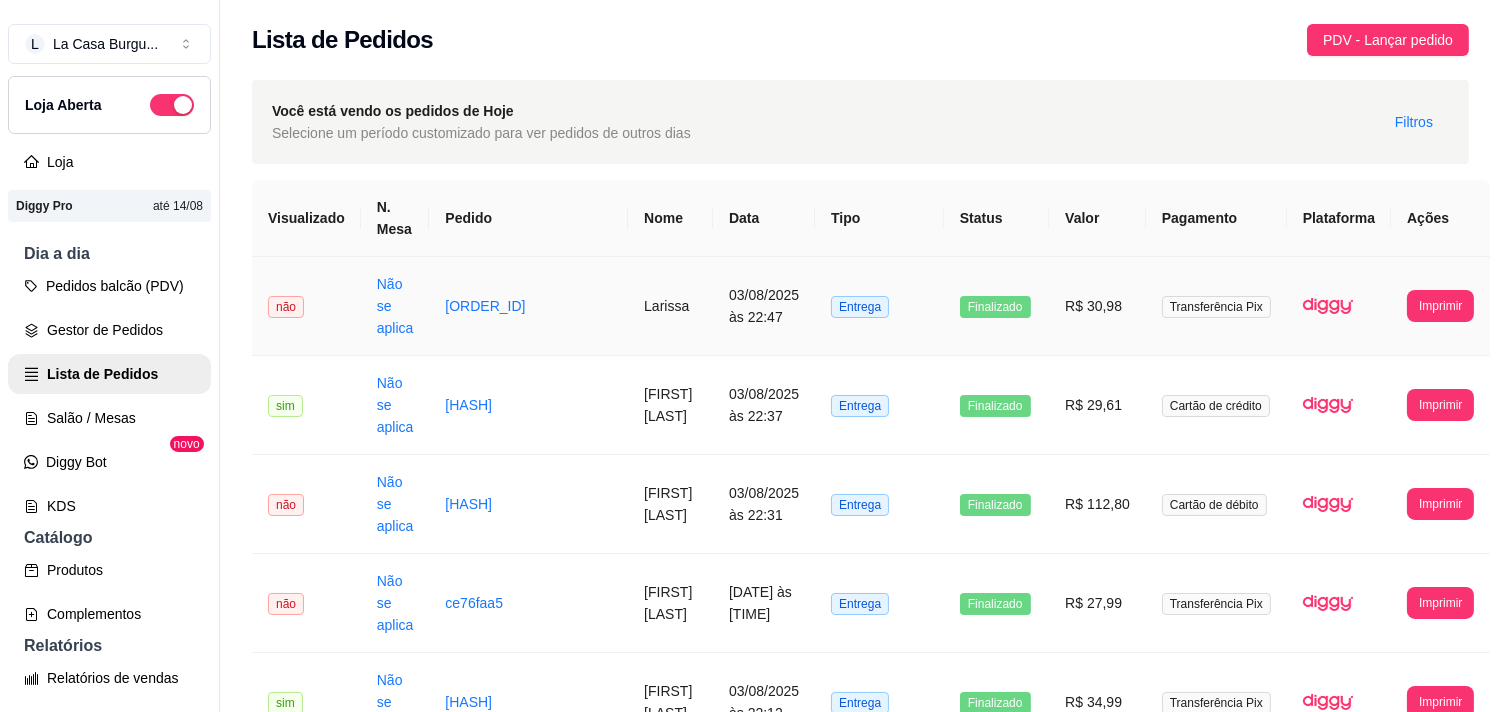 click on "Finalizado" at bounding box center (996, 306) 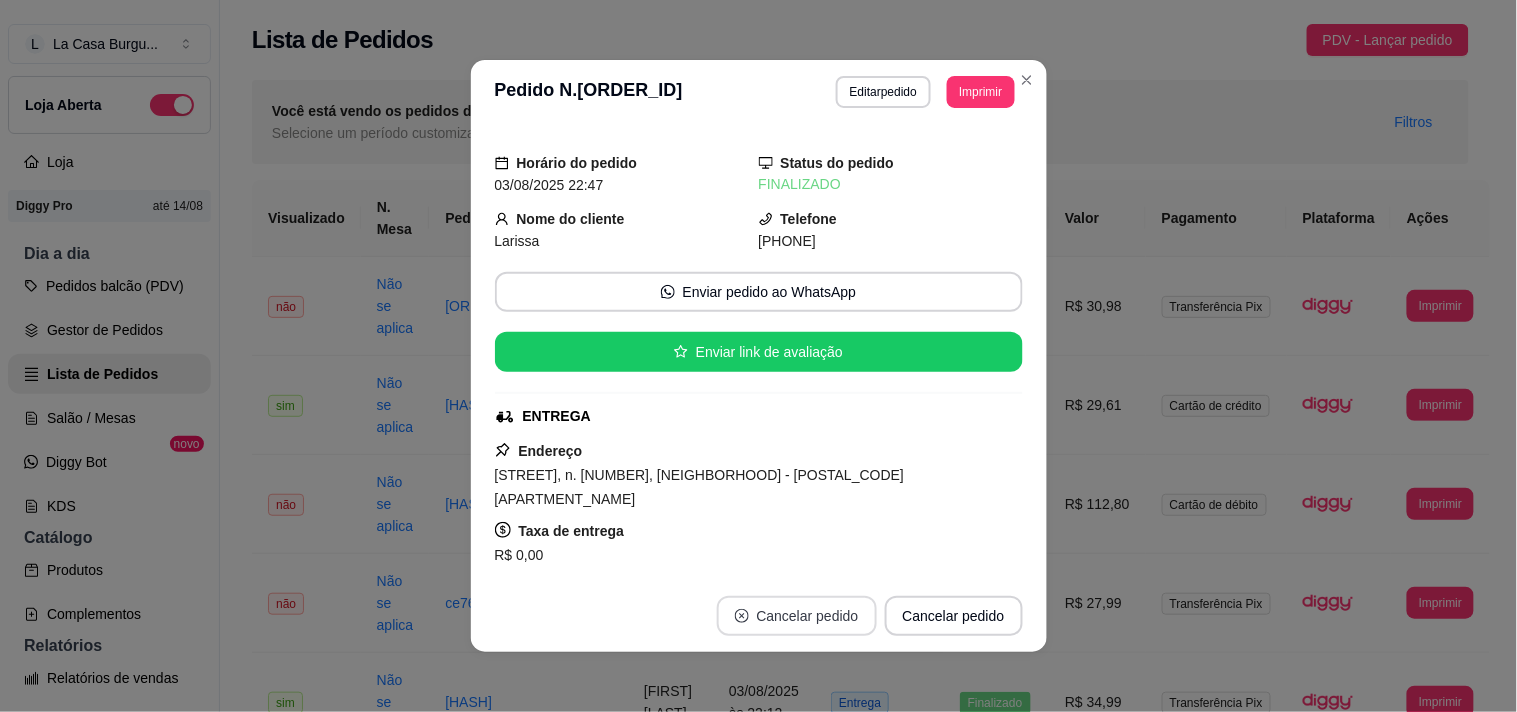 click on "Cancelar pedido" at bounding box center [797, 616] 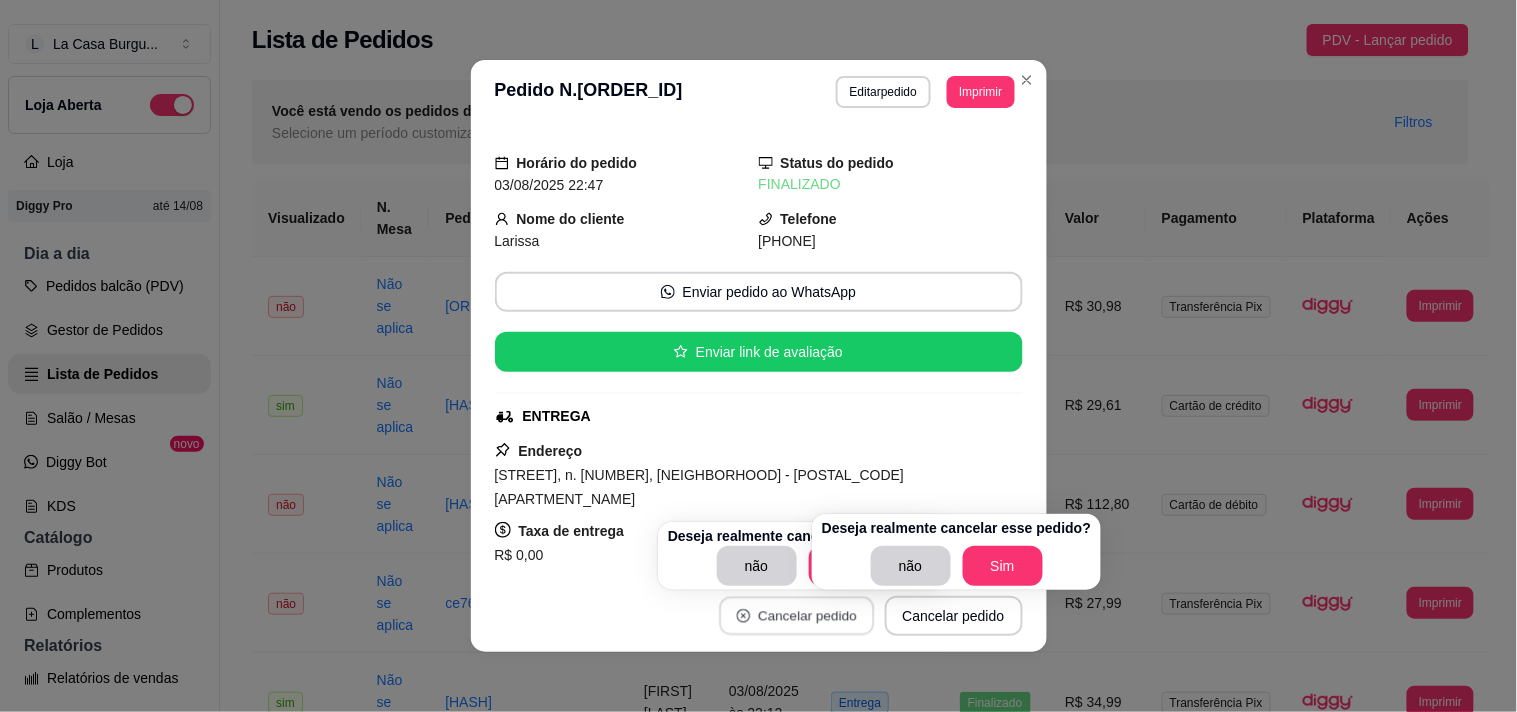 click on "Cancelar pedido" at bounding box center (796, 616) 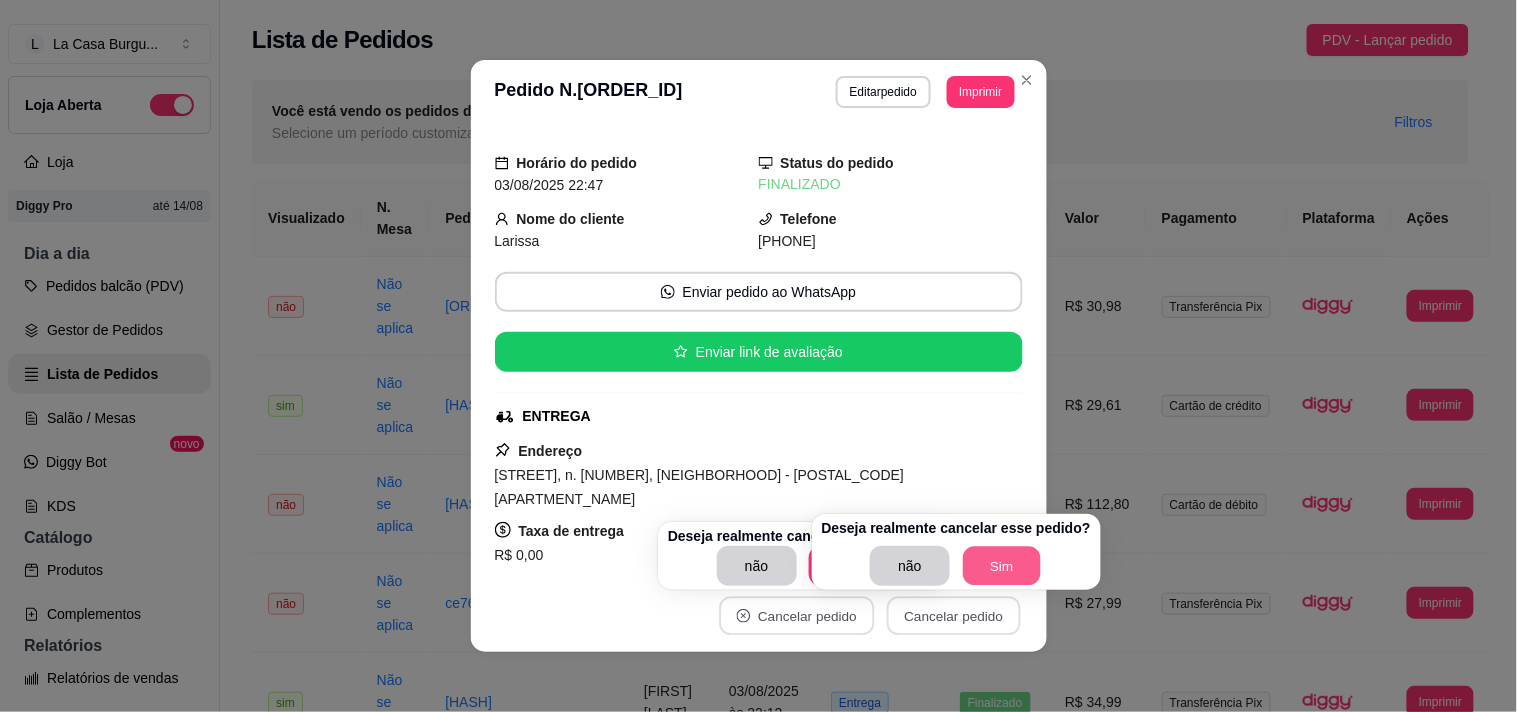 click on "Sim" at bounding box center (1002, 566) 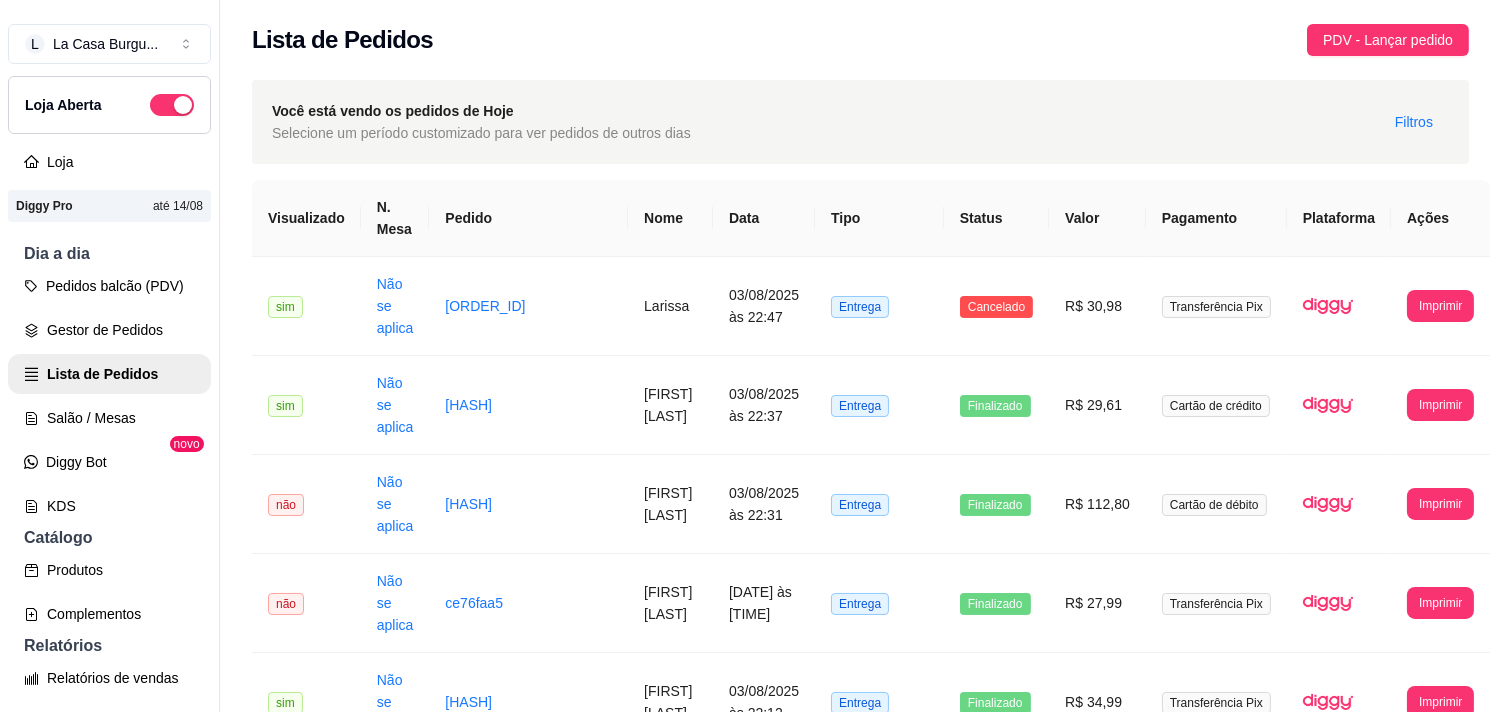 click on "Lista de Pedidos PDV - Lançar pedido" at bounding box center [860, 34] 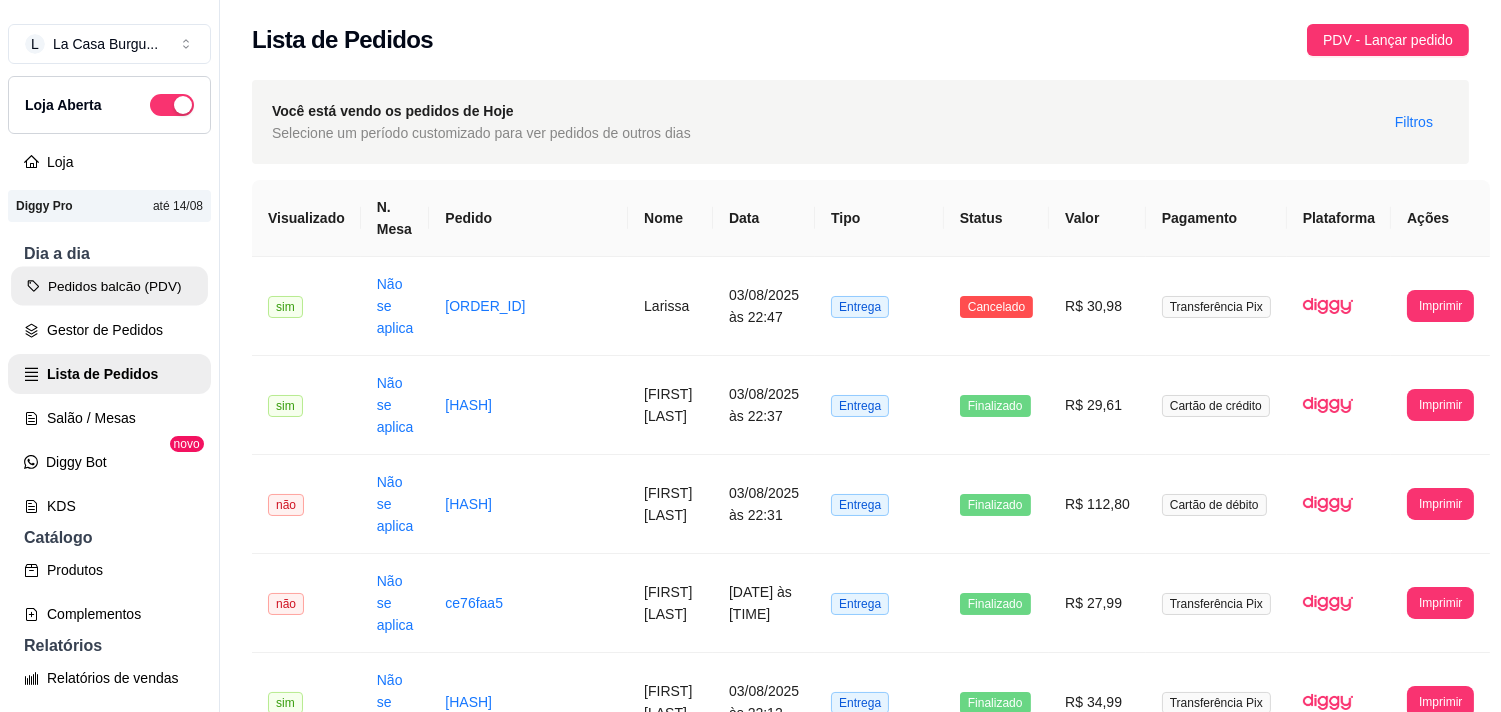 click on "Pedidos balcão (PDV)" at bounding box center (109, 286) 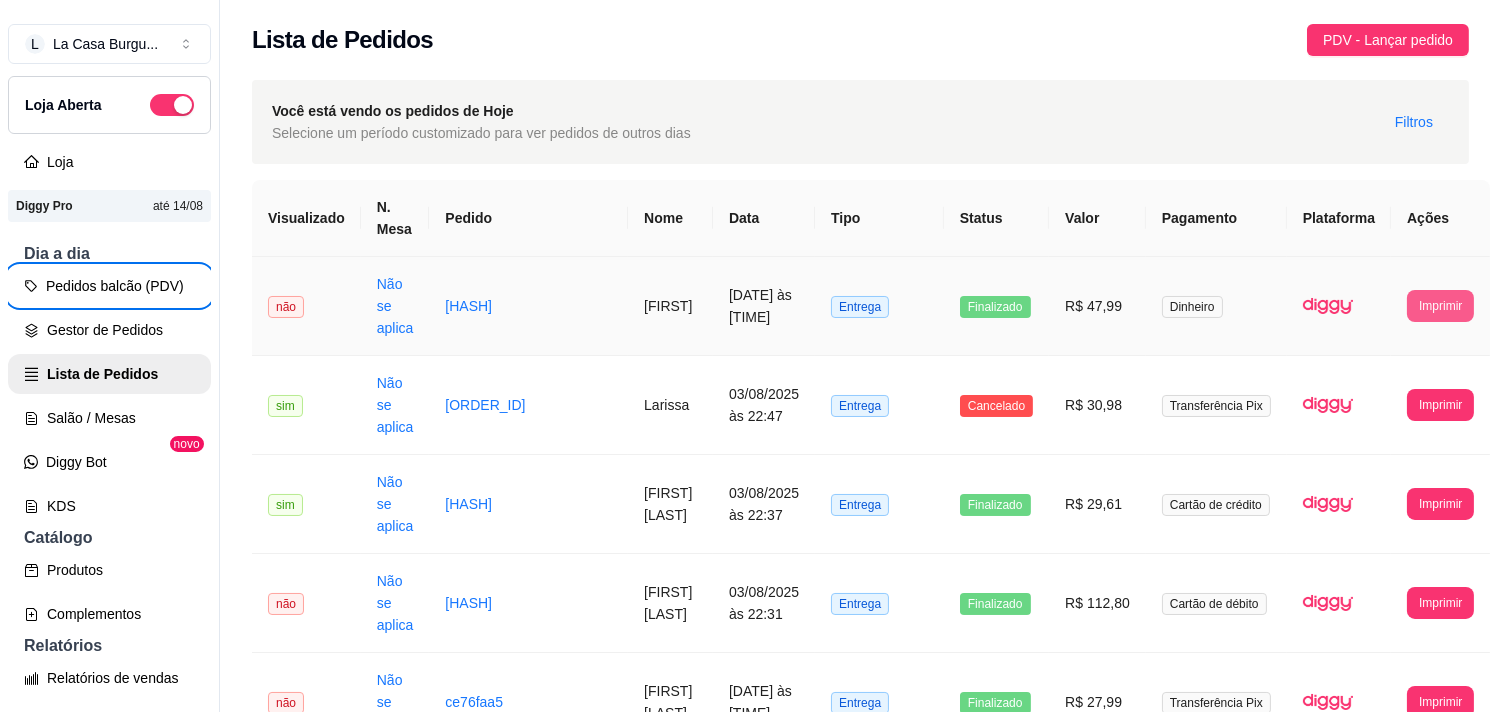 click on "Imprimir" at bounding box center [1440, 306] 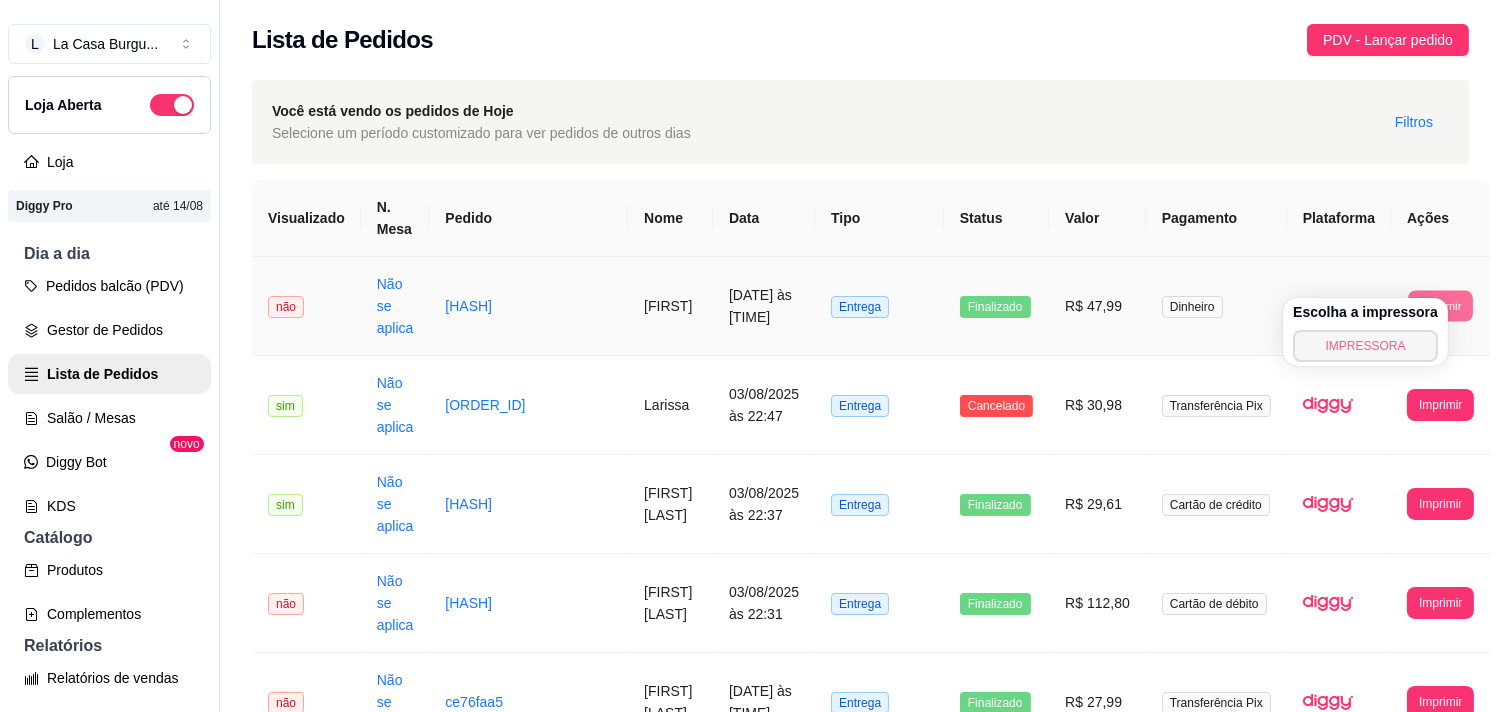 click on "IMPRESSORA" at bounding box center [1365, 346] 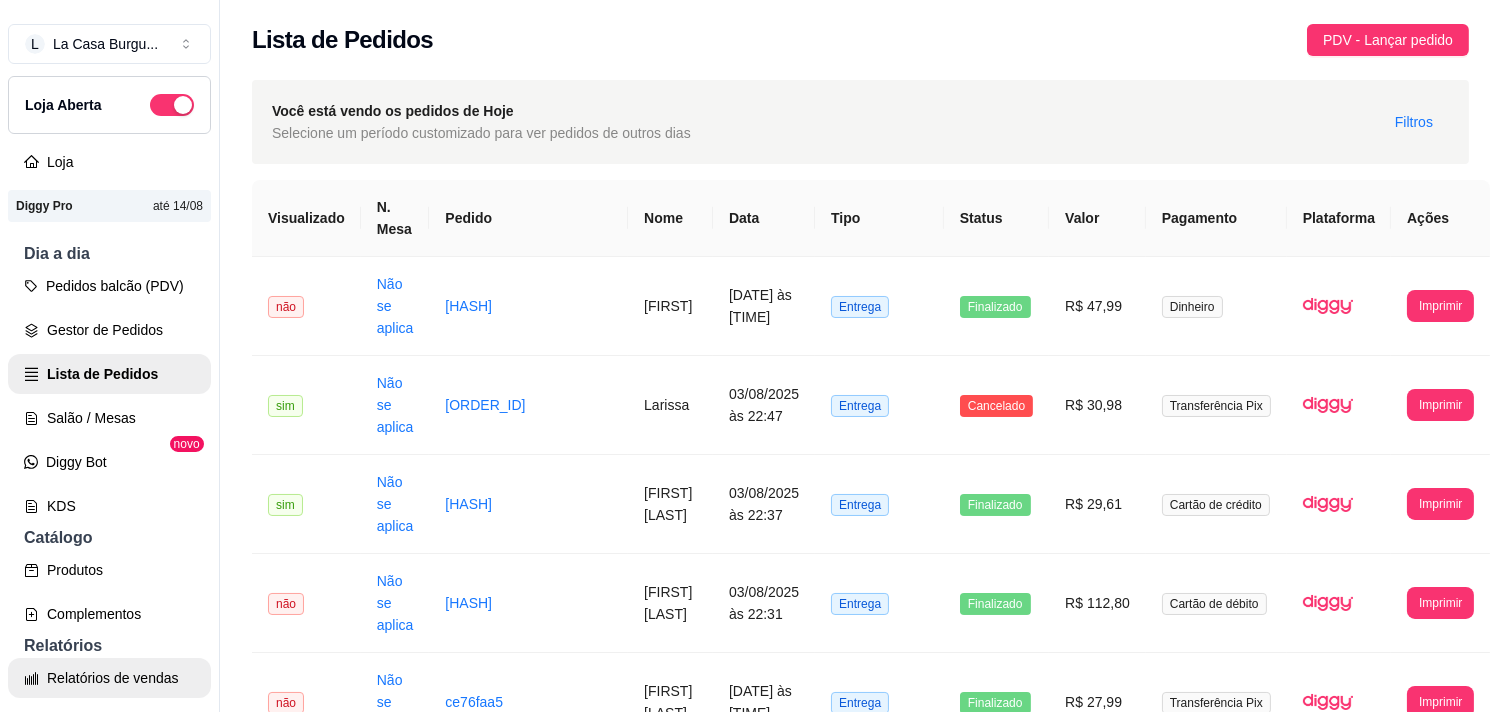 click on "Relatórios de vendas" at bounding box center [109, 678] 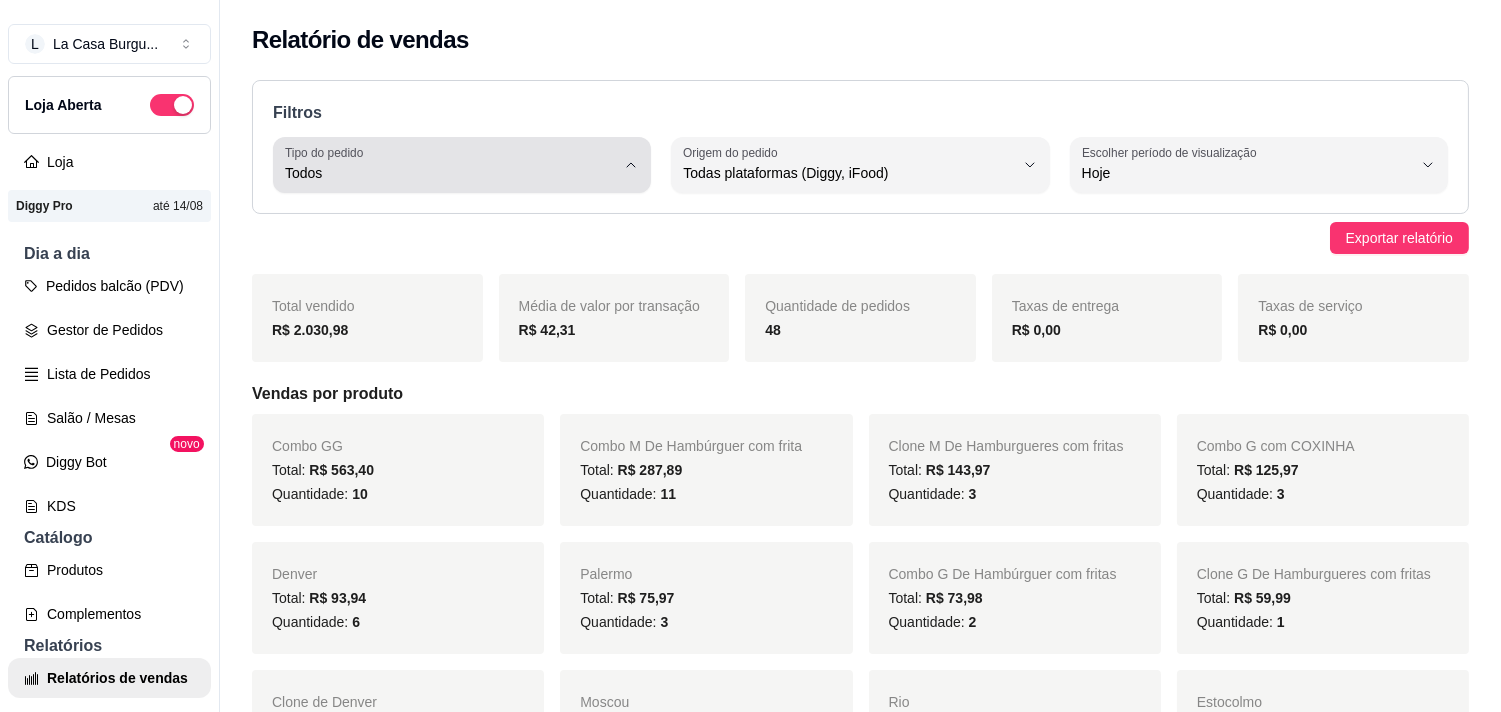 click on "Todos" at bounding box center (450, 165) 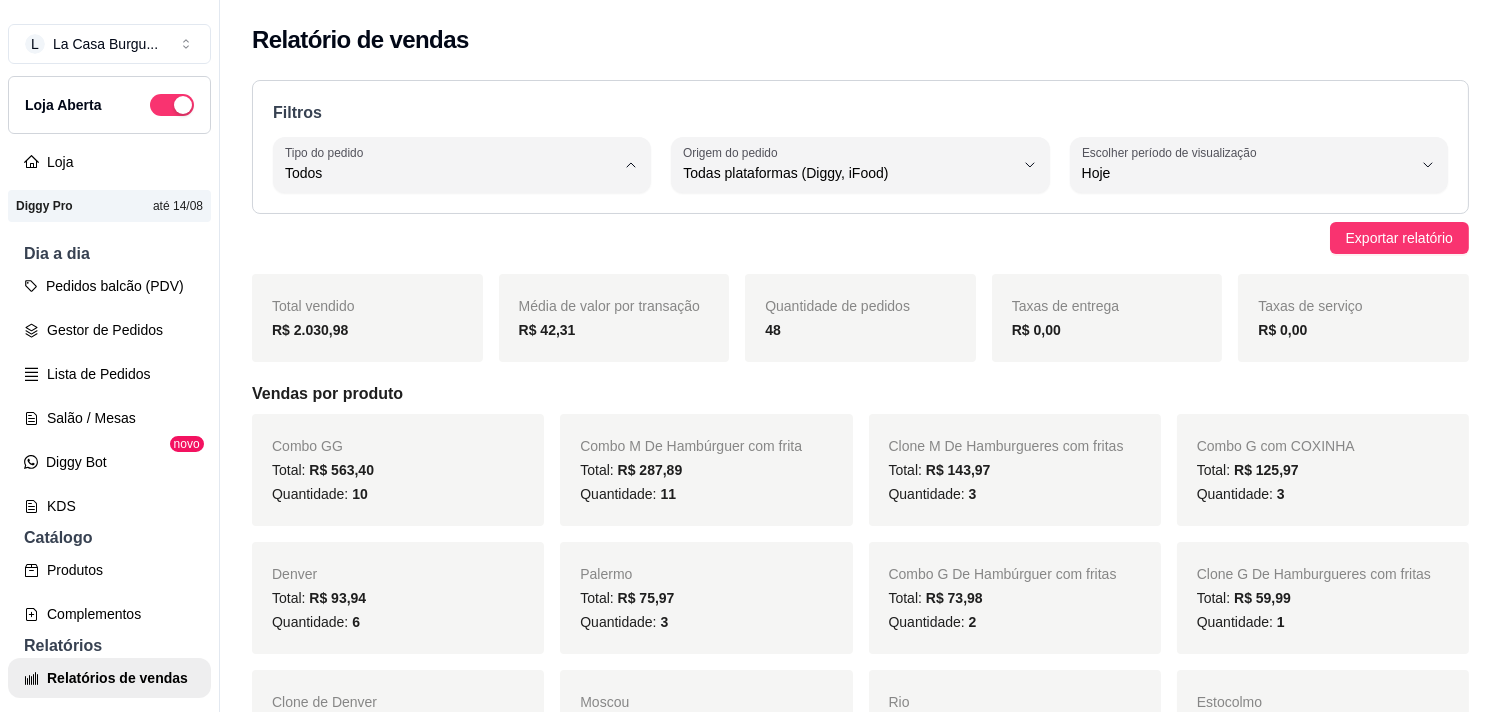 click on "Entrega" at bounding box center [450, 253] 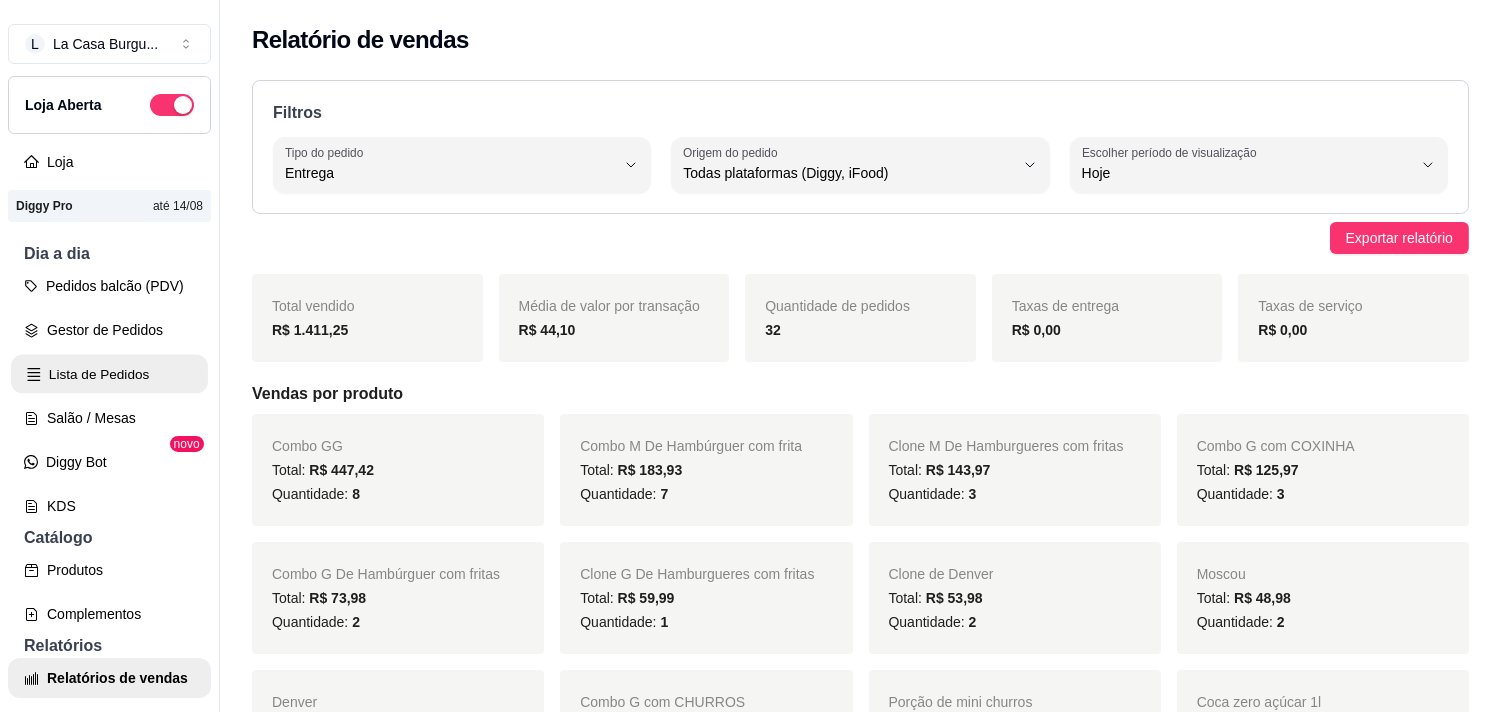 click on "Lista de Pedidos" at bounding box center (109, 374) 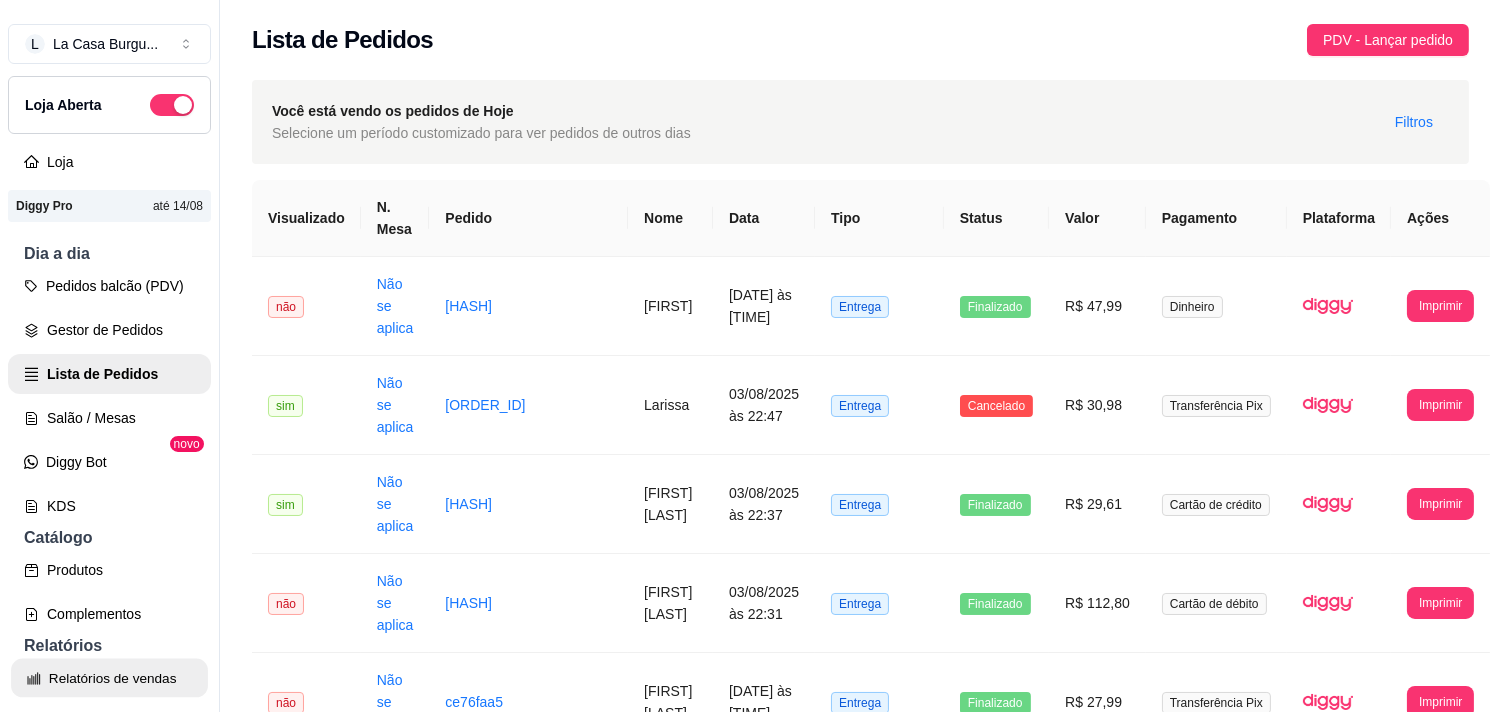 click on "Relatórios de vendas" at bounding box center (109, 678) 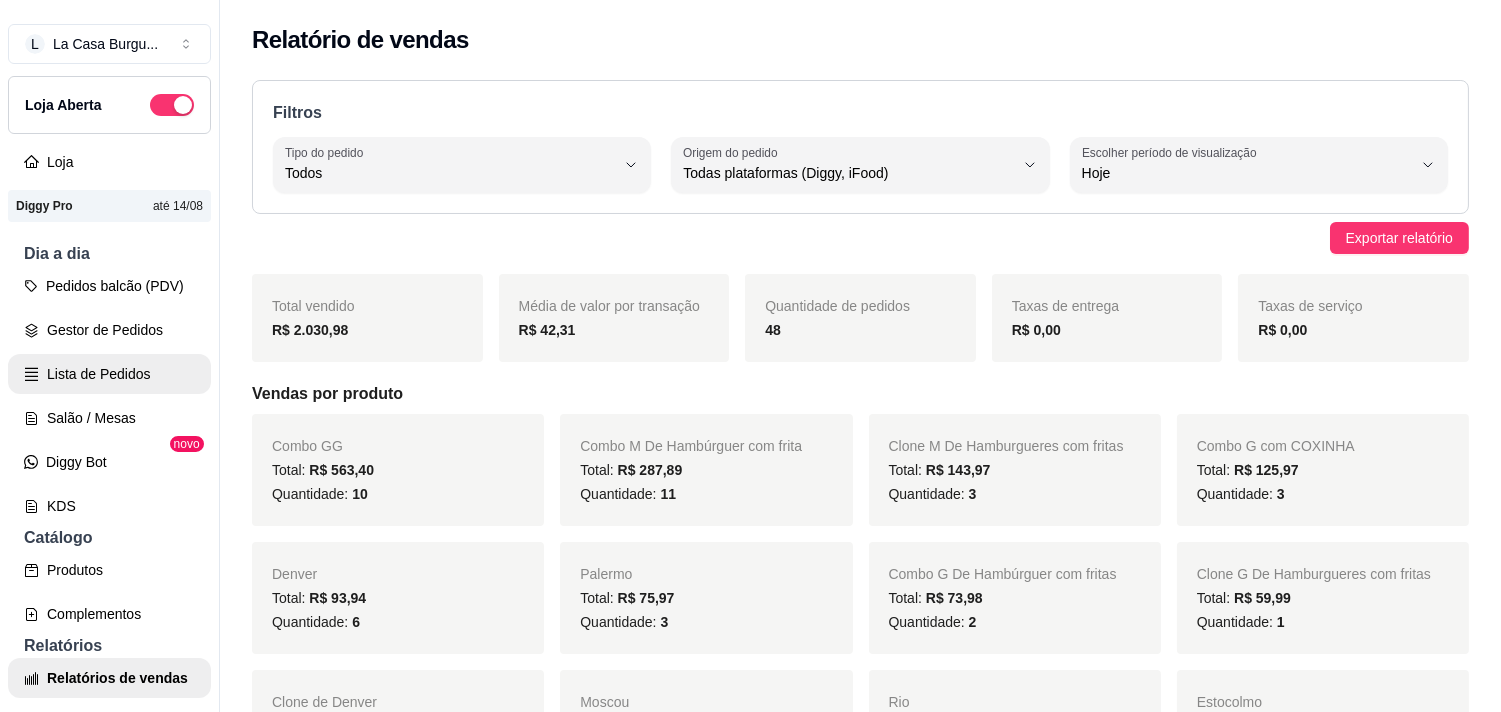 click on "Lista de Pedidos" at bounding box center [109, 374] 